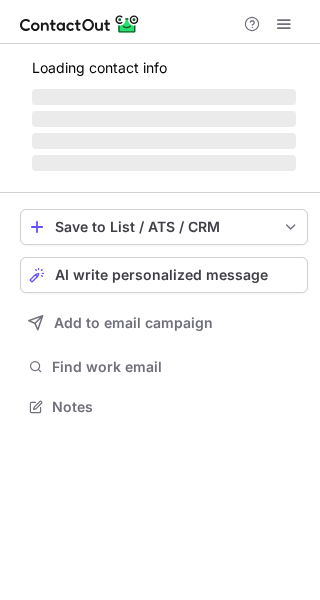 scroll, scrollTop: 0, scrollLeft: 0, axis: both 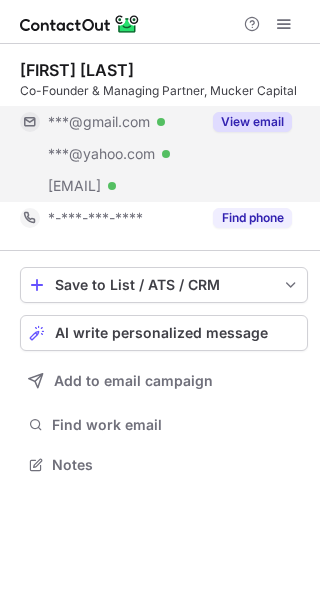 click on "View email" at bounding box center (252, 122) 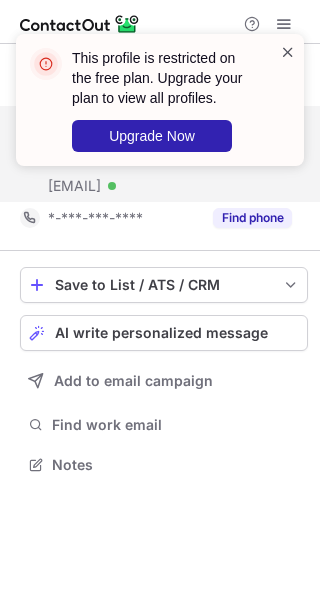 click at bounding box center (288, 52) 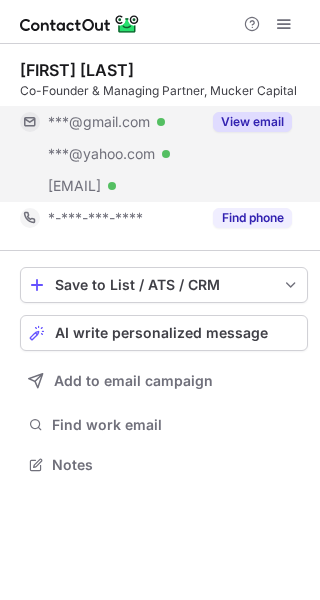 click on "This profile is restricted on the free plan. Upgrade your plan to view all profiles. Upgrade Now" at bounding box center [160, 108] 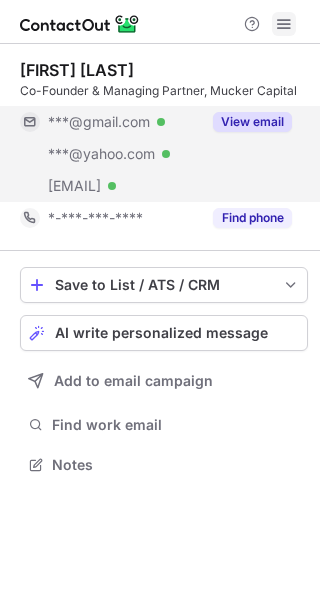 click at bounding box center [284, 24] 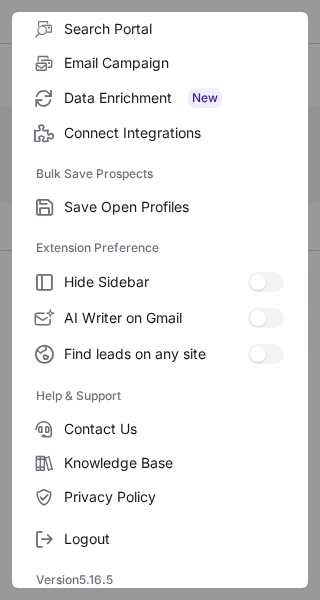 scroll, scrollTop: 233, scrollLeft: 0, axis: vertical 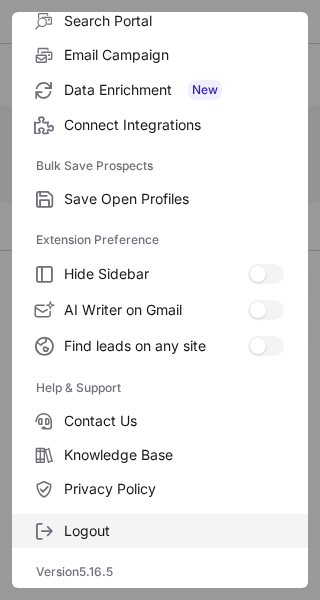 click on "Logout" at bounding box center [174, 199] 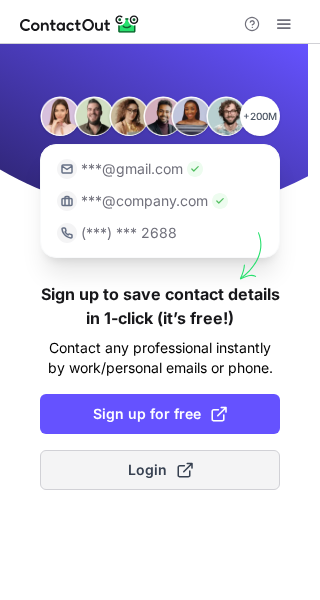 click on "Login" at bounding box center [160, 470] 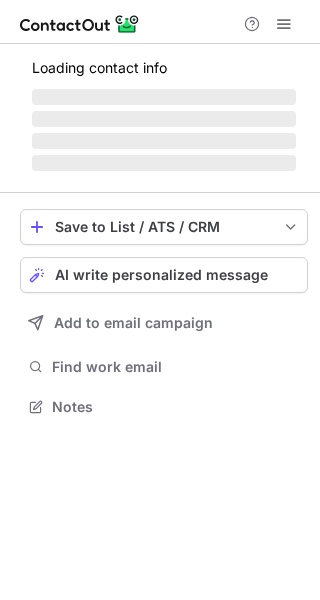 scroll, scrollTop: 0, scrollLeft: 0, axis: both 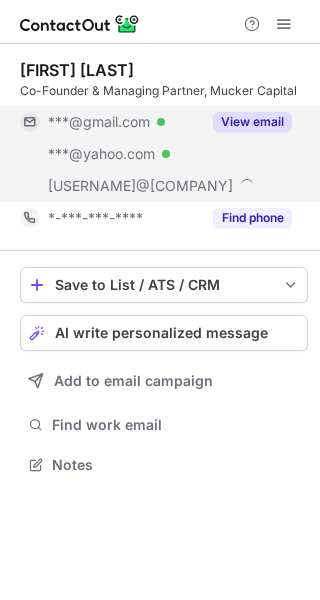 click on "View email" at bounding box center [252, 122] 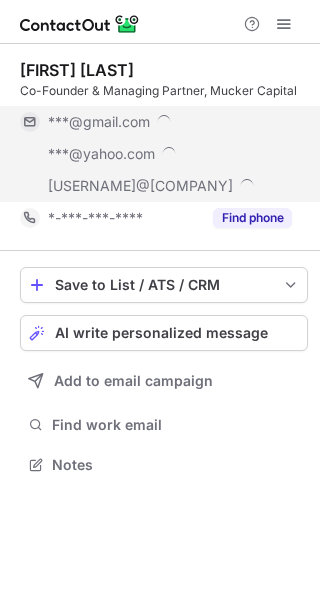 scroll, scrollTop: 10, scrollLeft: 10, axis: both 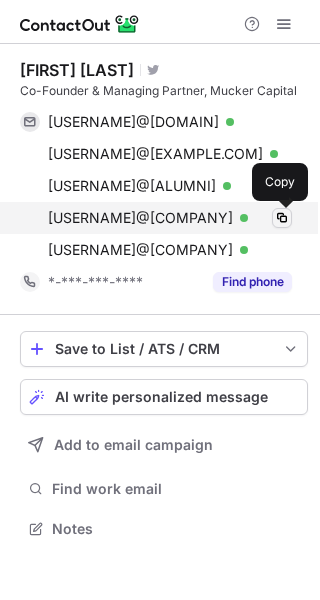 click at bounding box center [282, 218] 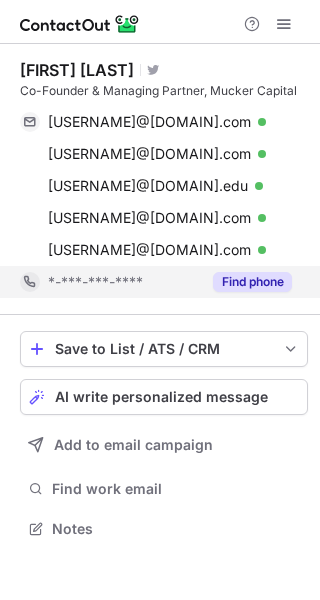scroll, scrollTop: 0, scrollLeft: 0, axis: both 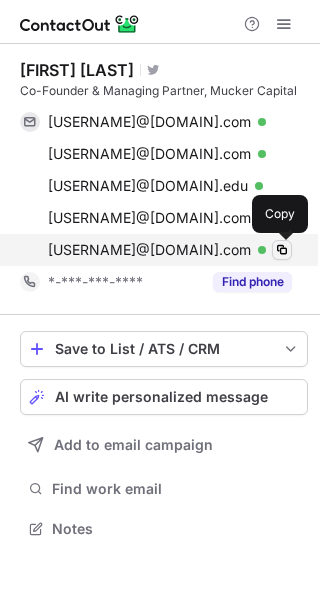 click at bounding box center (282, 250) 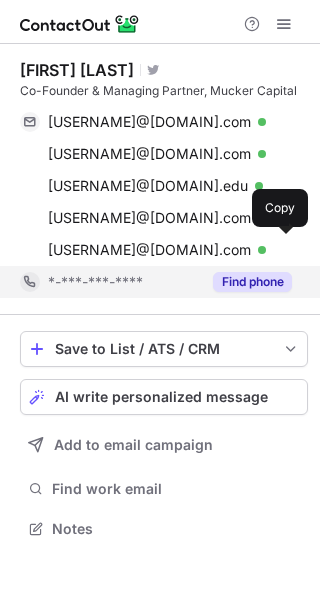 scroll, scrollTop: 0, scrollLeft: 0, axis: both 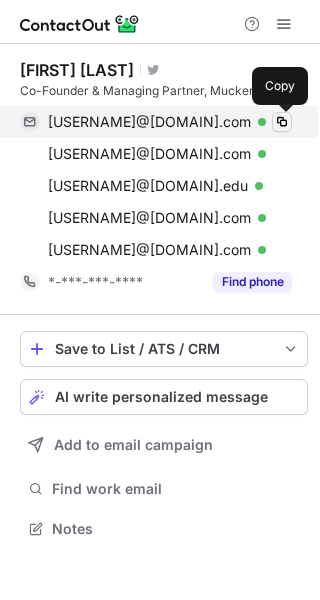 click at bounding box center (282, 122) 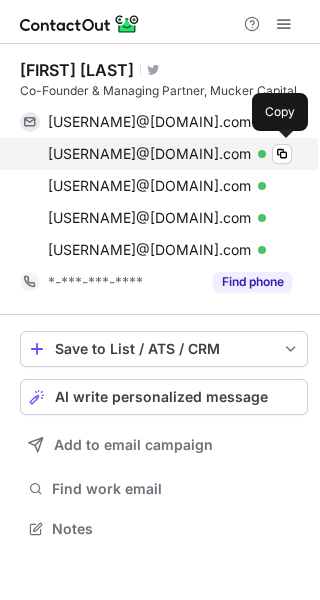 scroll, scrollTop: 0, scrollLeft: 0, axis: both 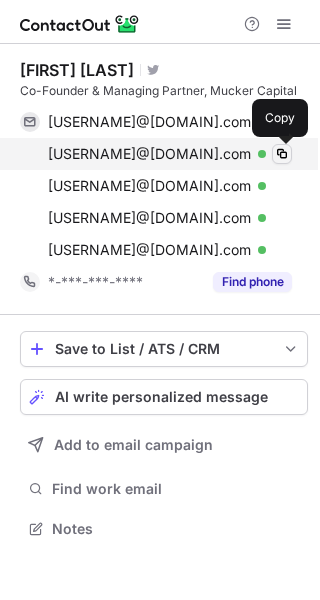 click at bounding box center (282, 154) 